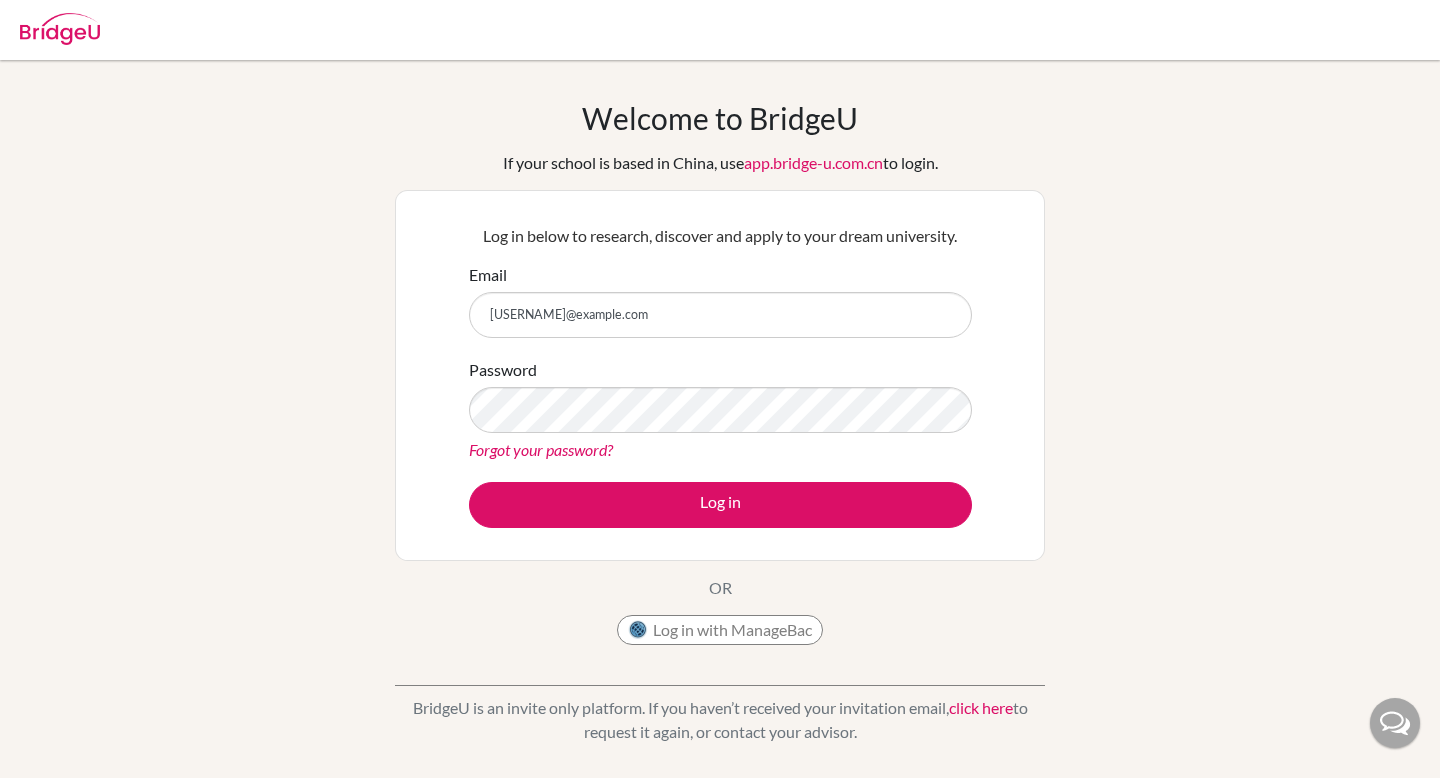 scroll, scrollTop: 0, scrollLeft: 0, axis: both 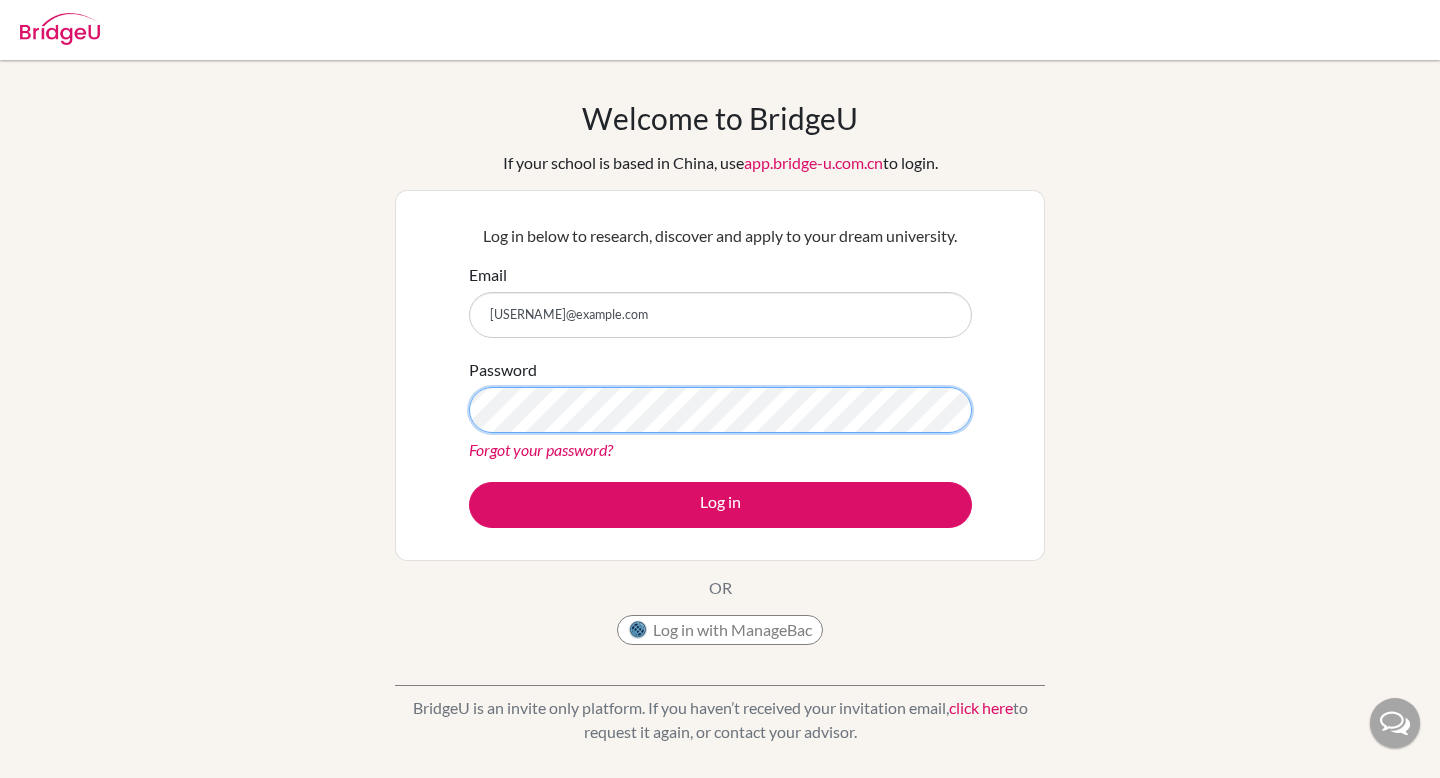 click on "Log in" at bounding box center [720, 505] 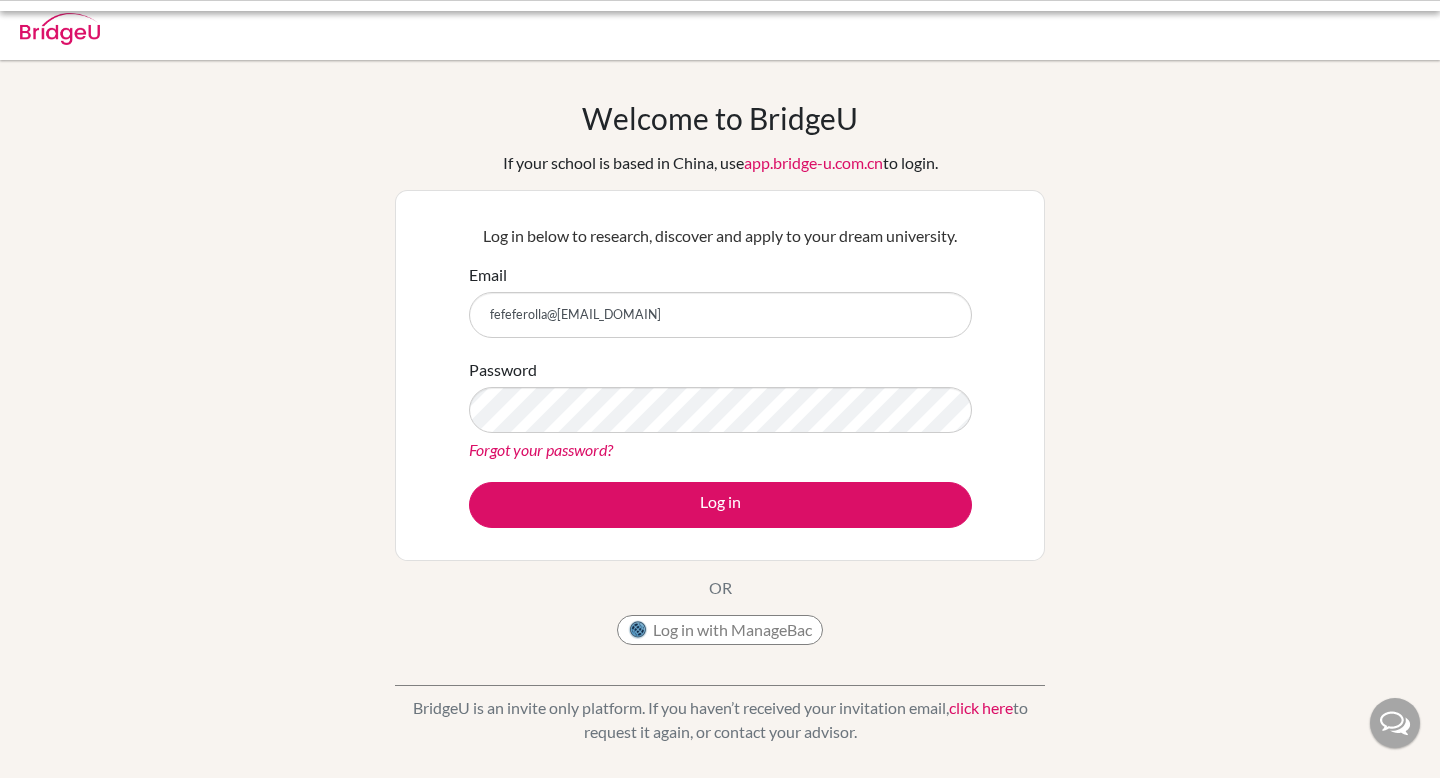 scroll, scrollTop: 0, scrollLeft: 0, axis: both 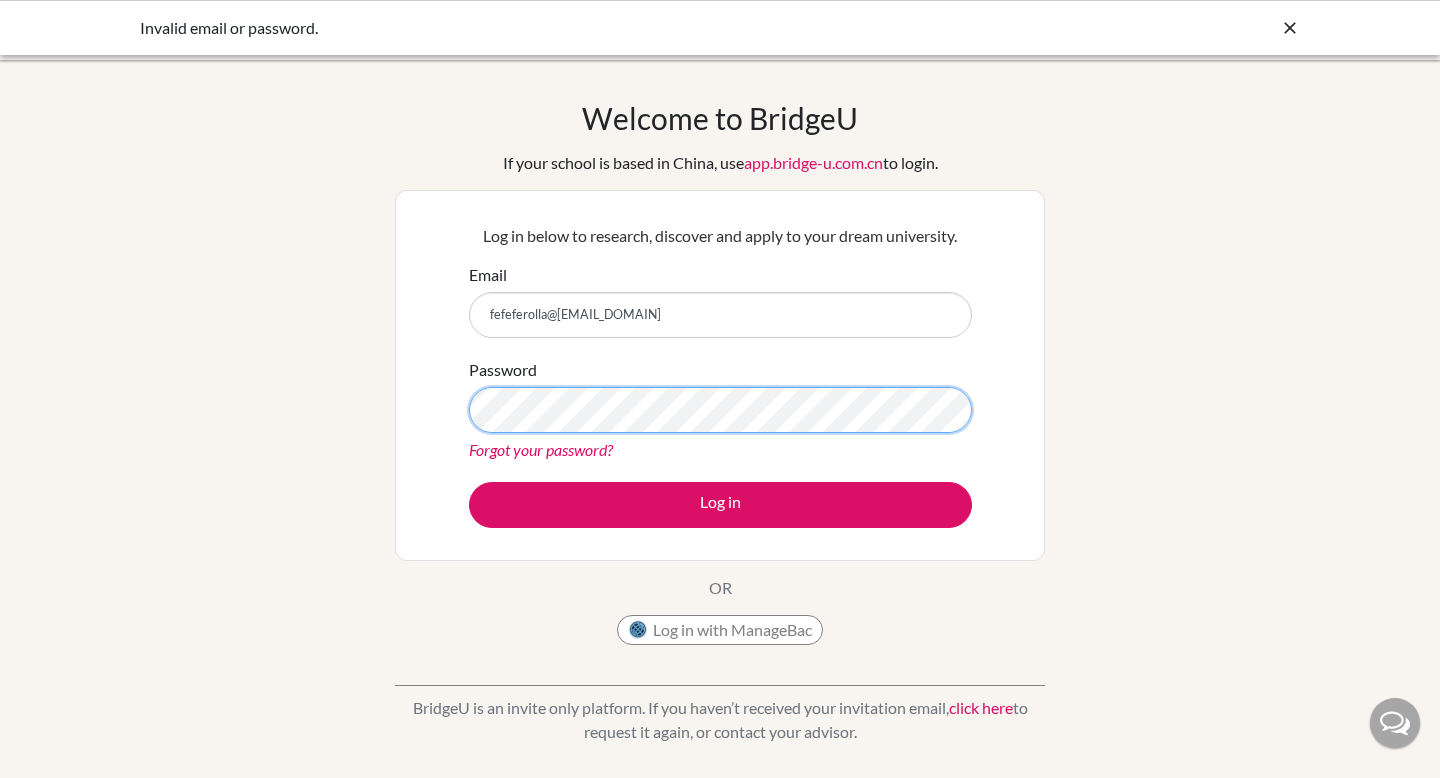 click on "Log in" at bounding box center (720, 505) 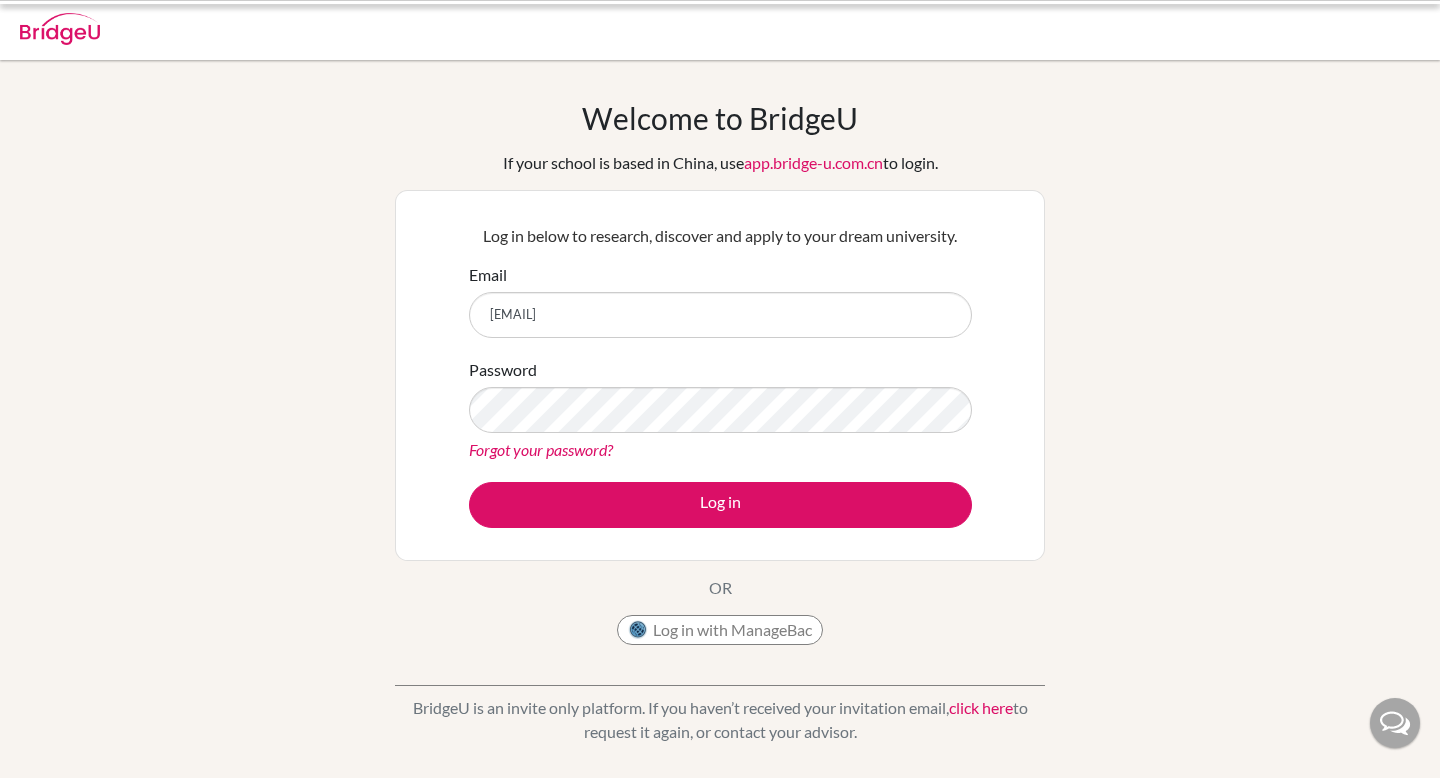 scroll, scrollTop: 0, scrollLeft: 0, axis: both 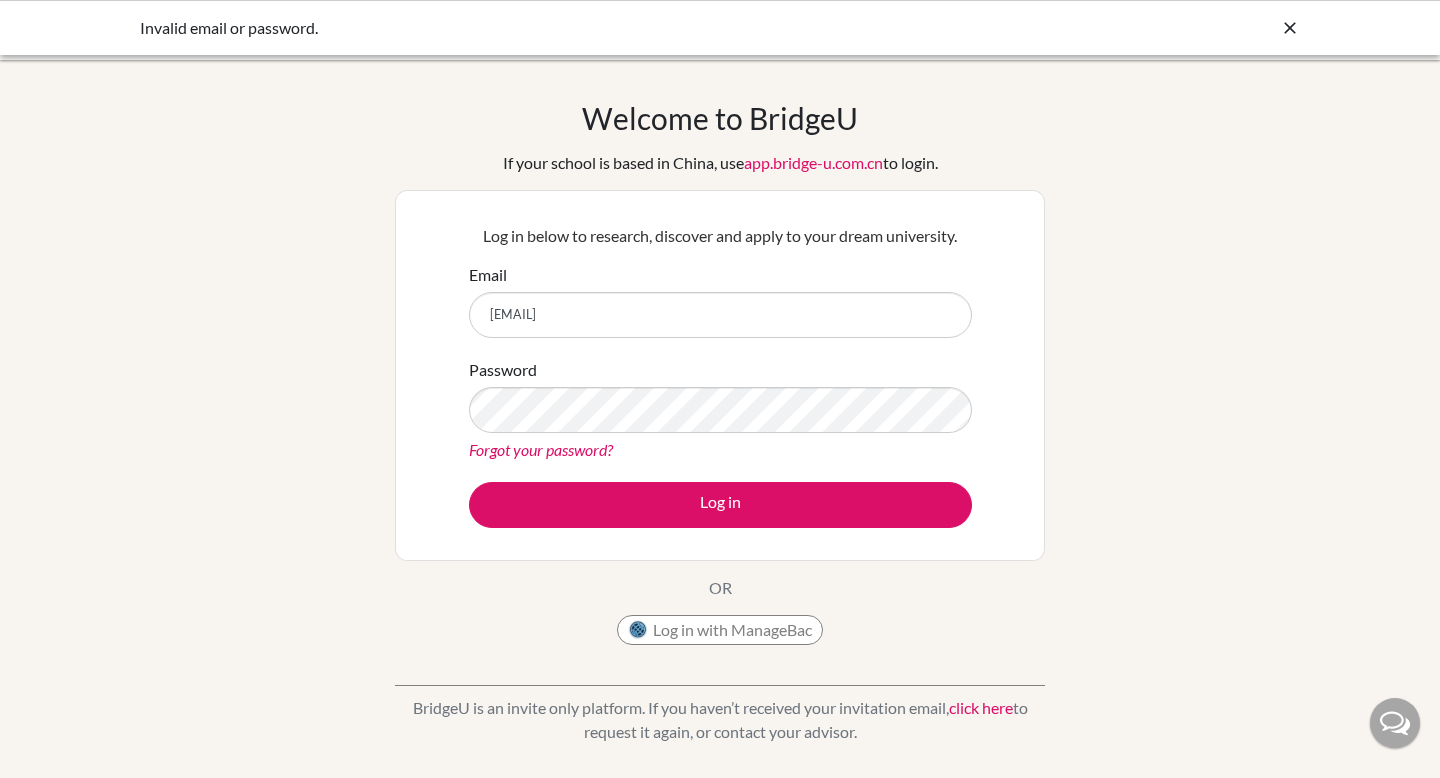 click on "[EMAIL]" at bounding box center [720, 315] 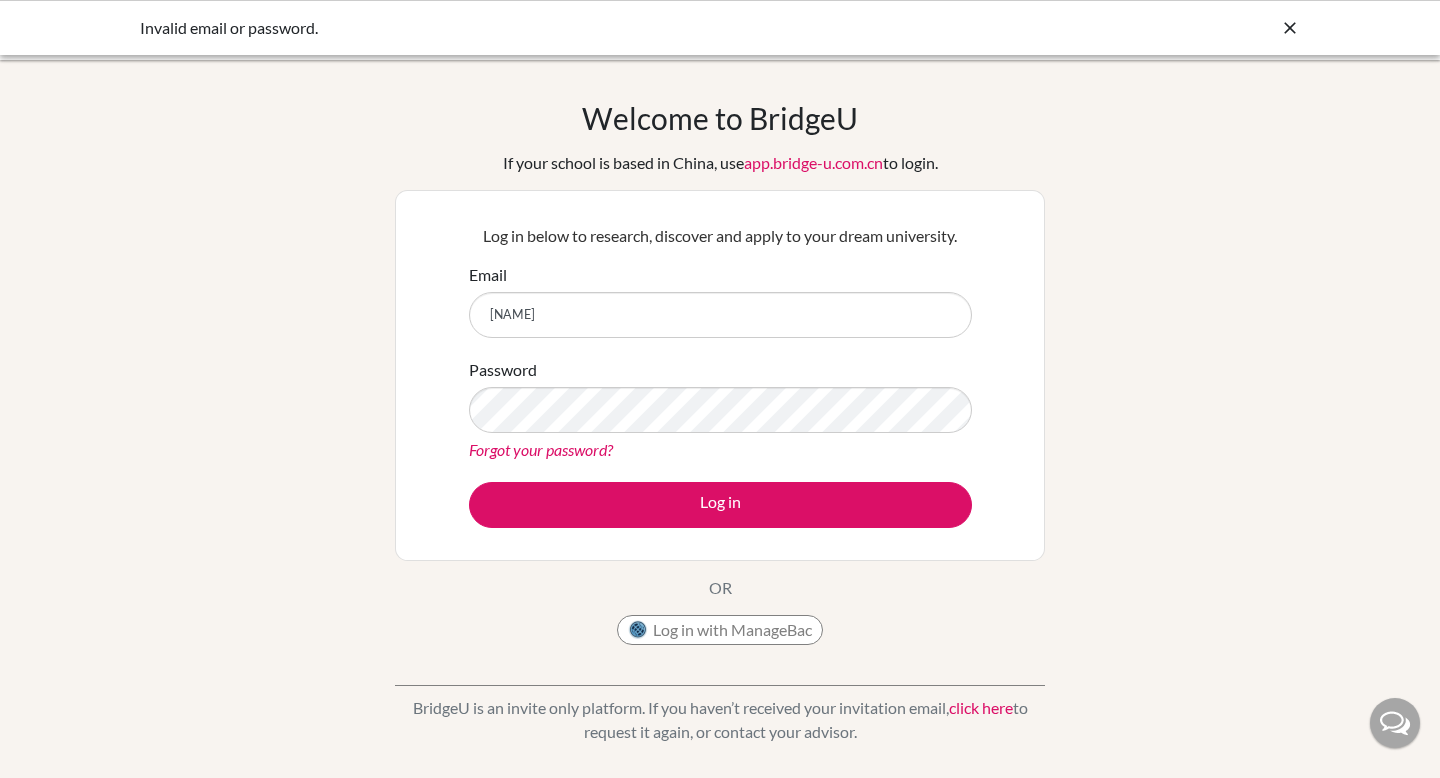 type on "[EMAIL]" 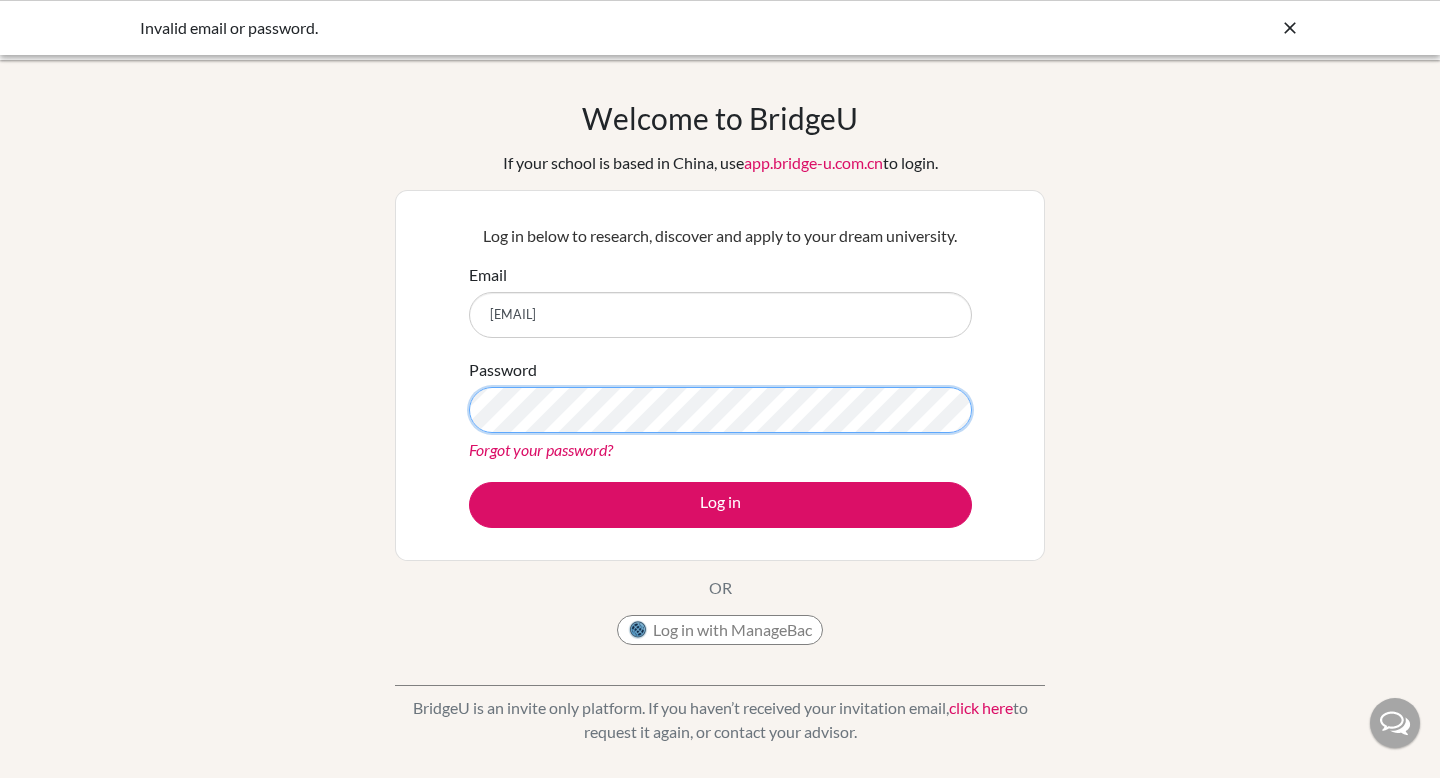click on "Log in" at bounding box center [720, 505] 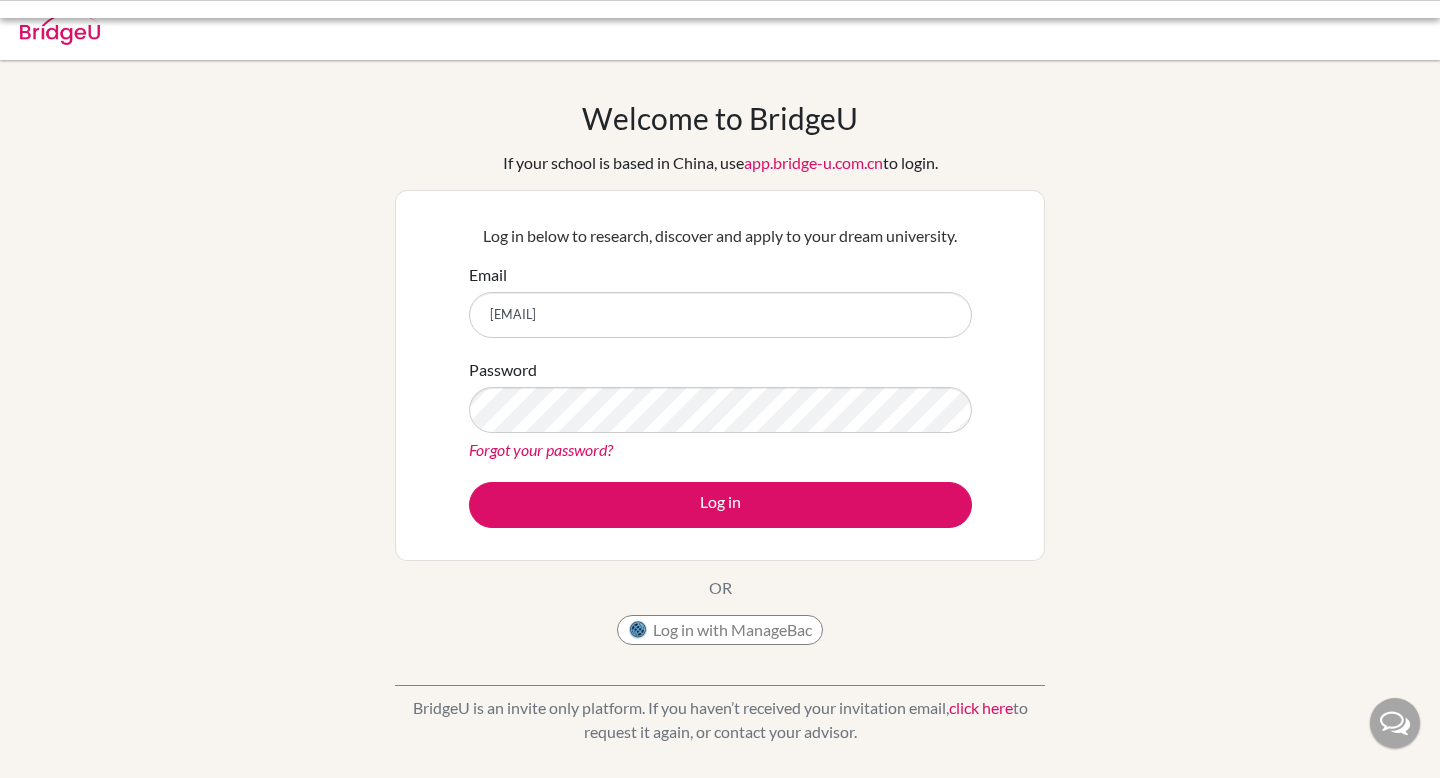 scroll, scrollTop: 0, scrollLeft: 0, axis: both 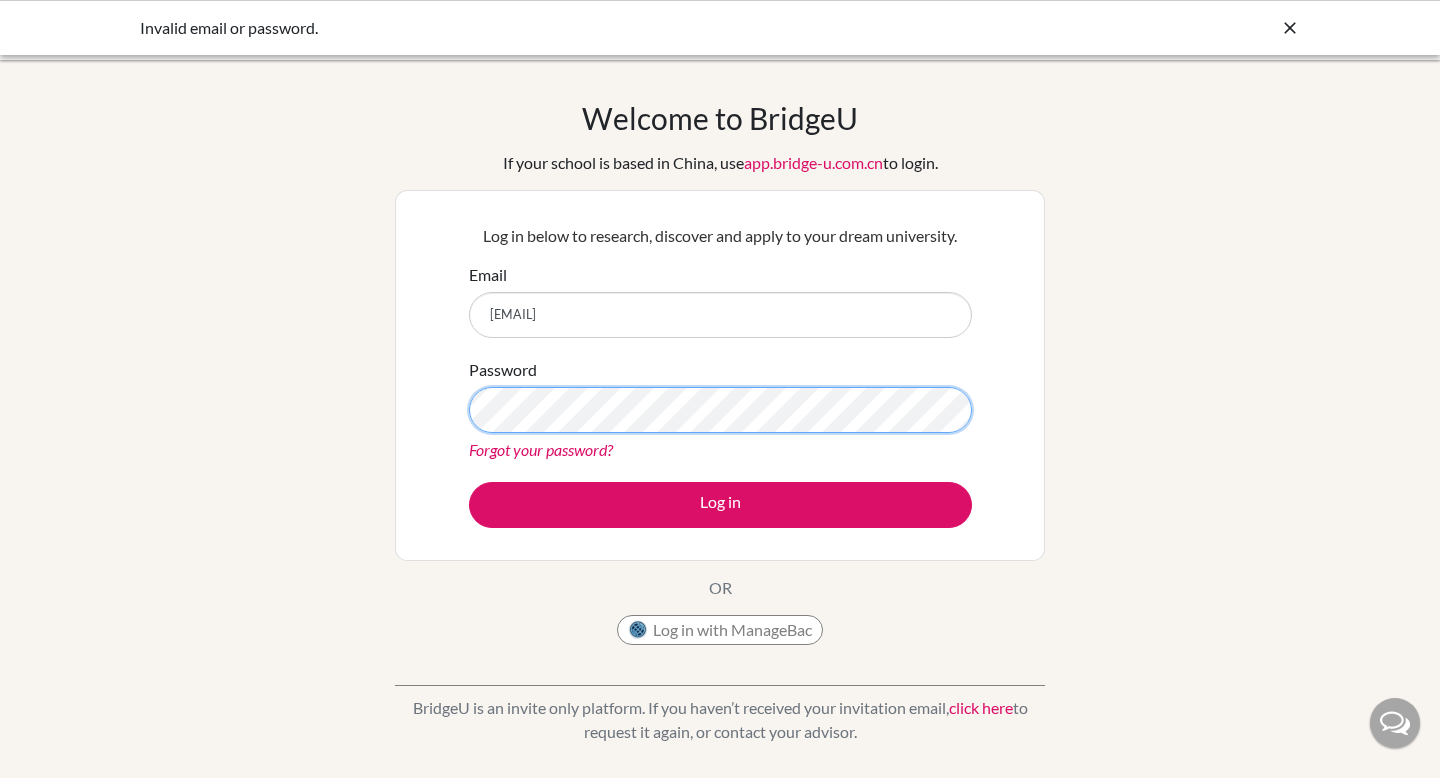 click on "Log in" at bounding box center (720, 505) 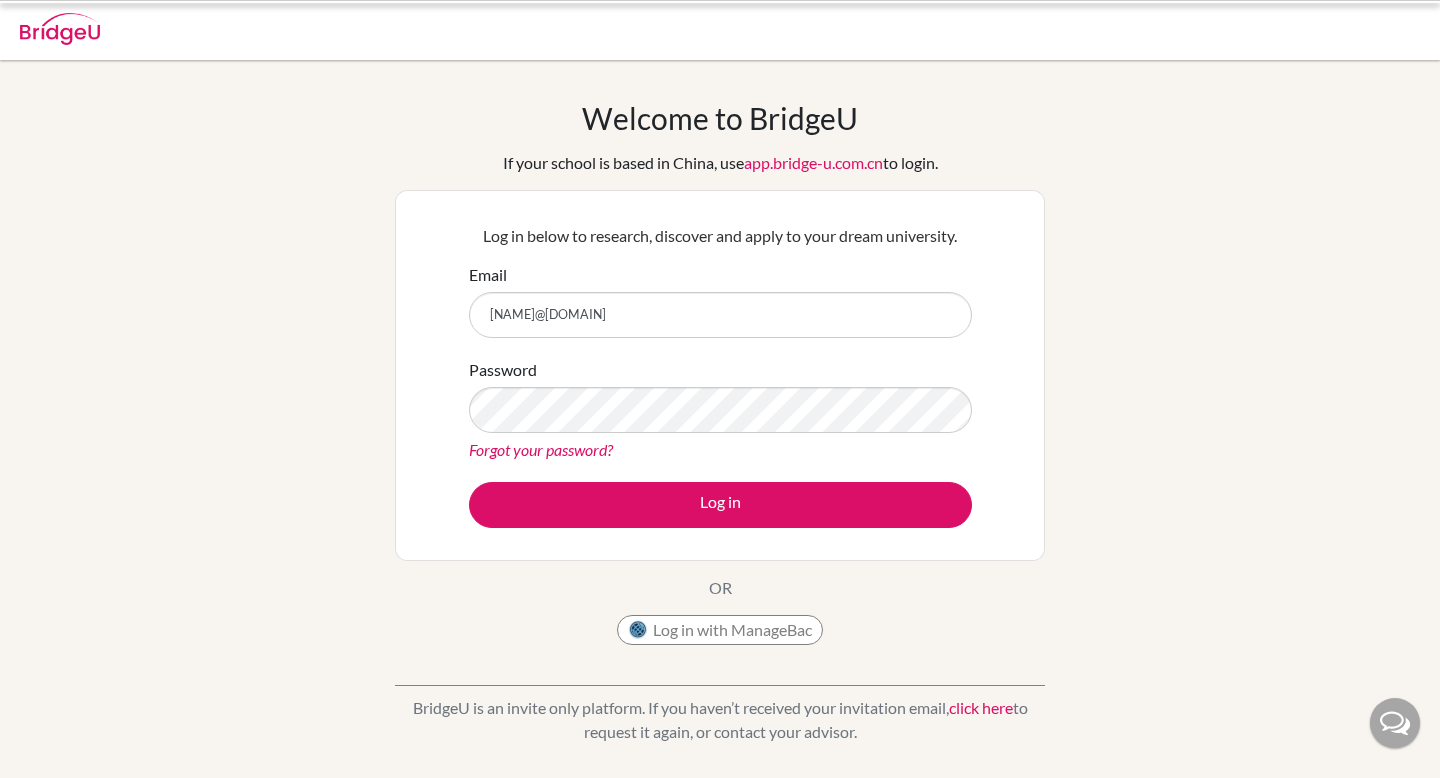 scroll, scrollTop: 0, scrollLeft: 0, axis: both 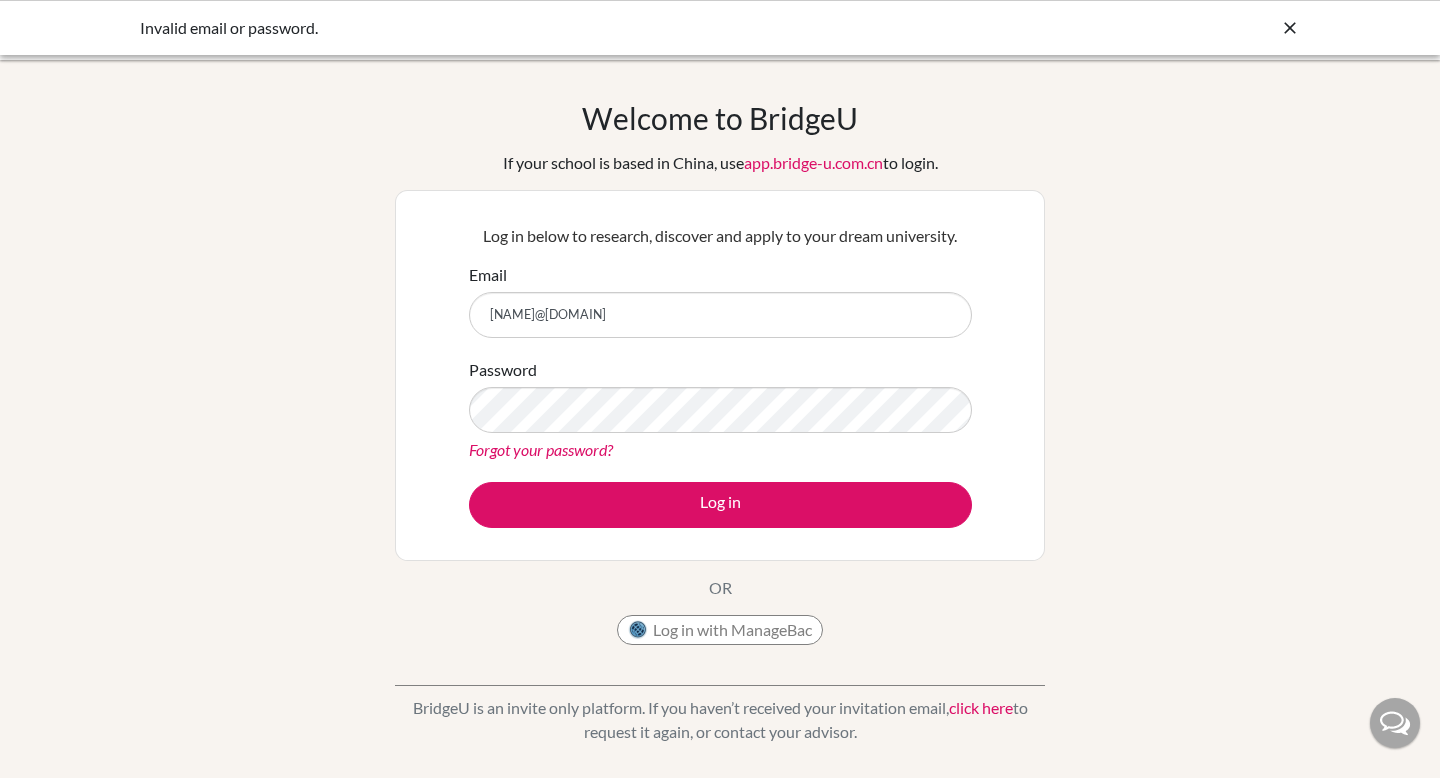 click on "[NAME]@[DOMAIN]" at bounding box center [720, 315] 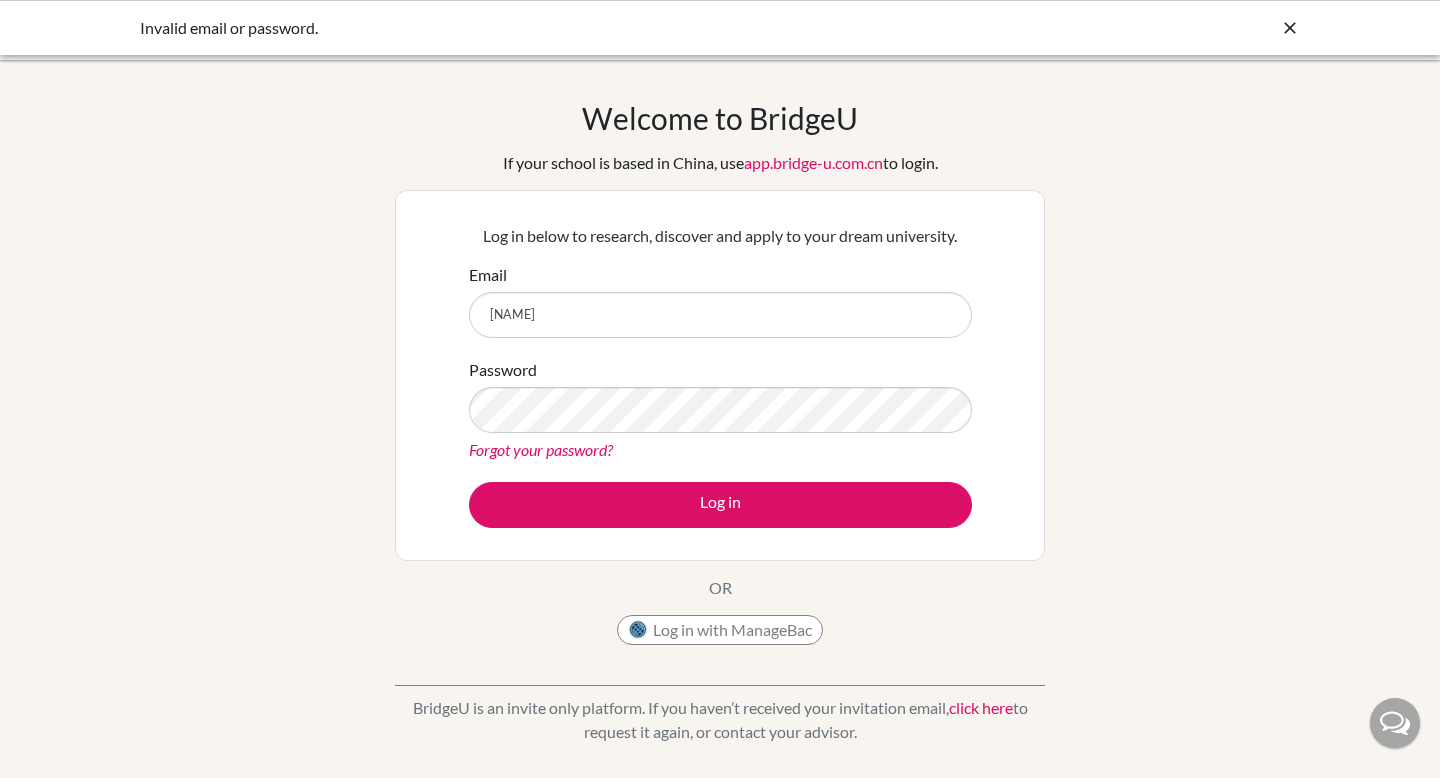 type on "[NAME]@[DOMAIN]" 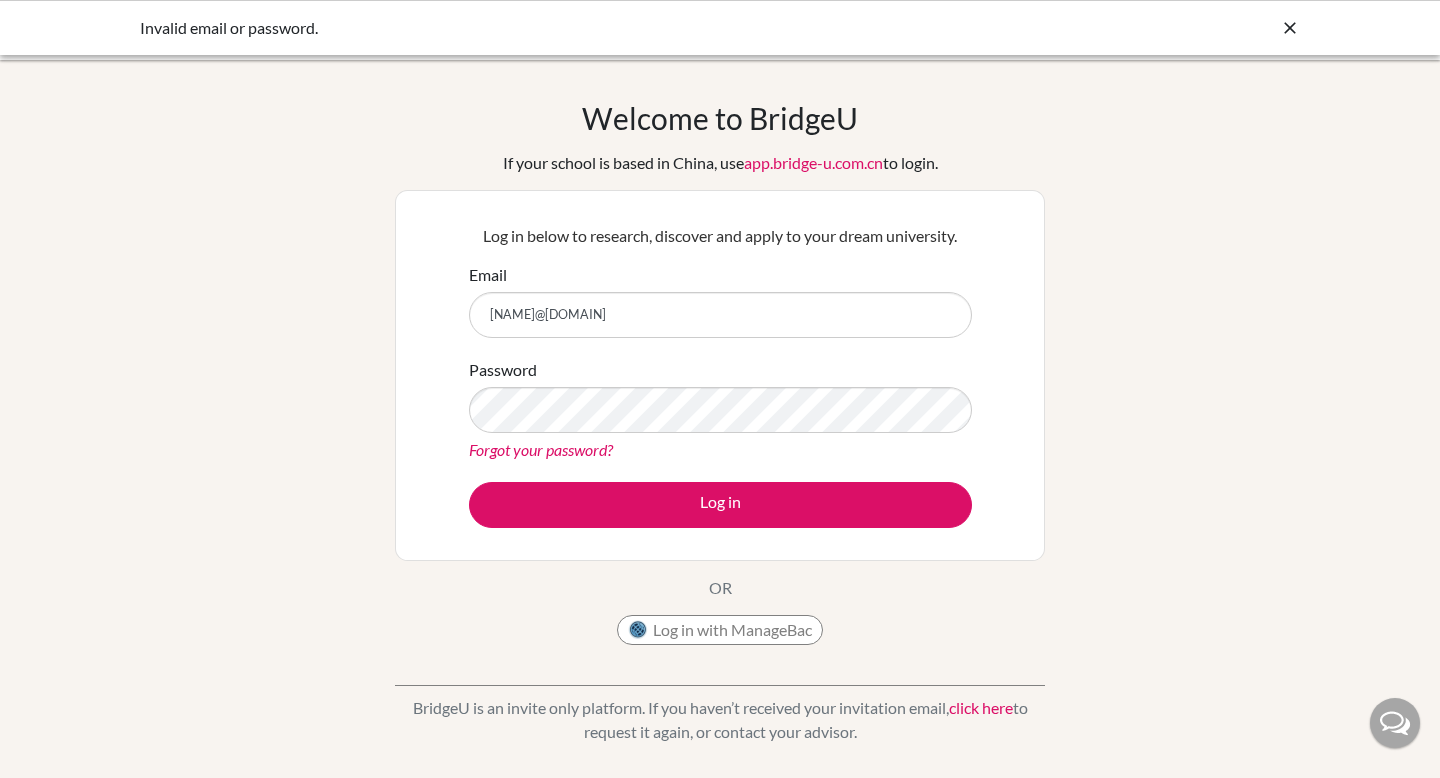 click on "Forgot your password?" at bounding box center [541, 449] 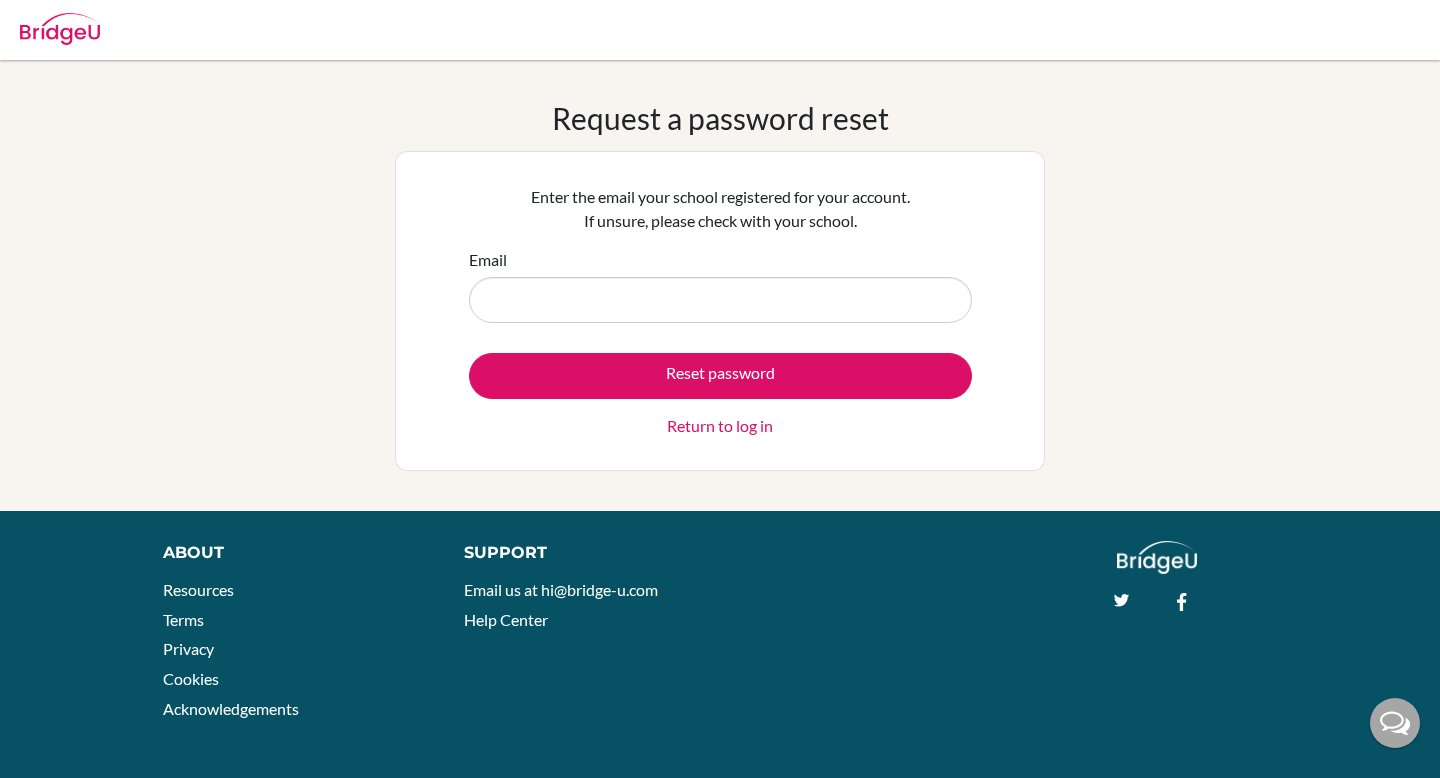scroll, scrollTop: 0, scrollLeft: 0, axis: both 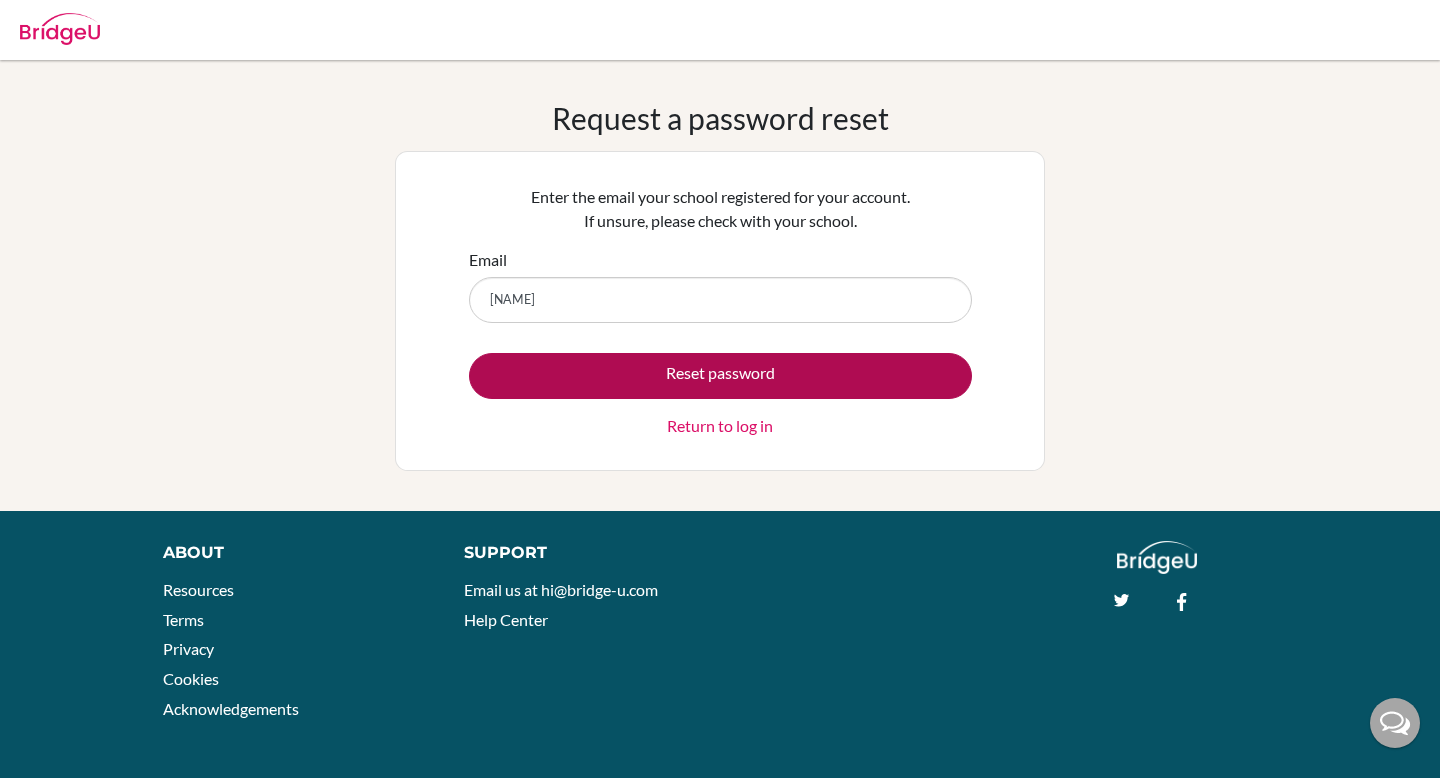 type on "fernanda.ferolla@example.com" 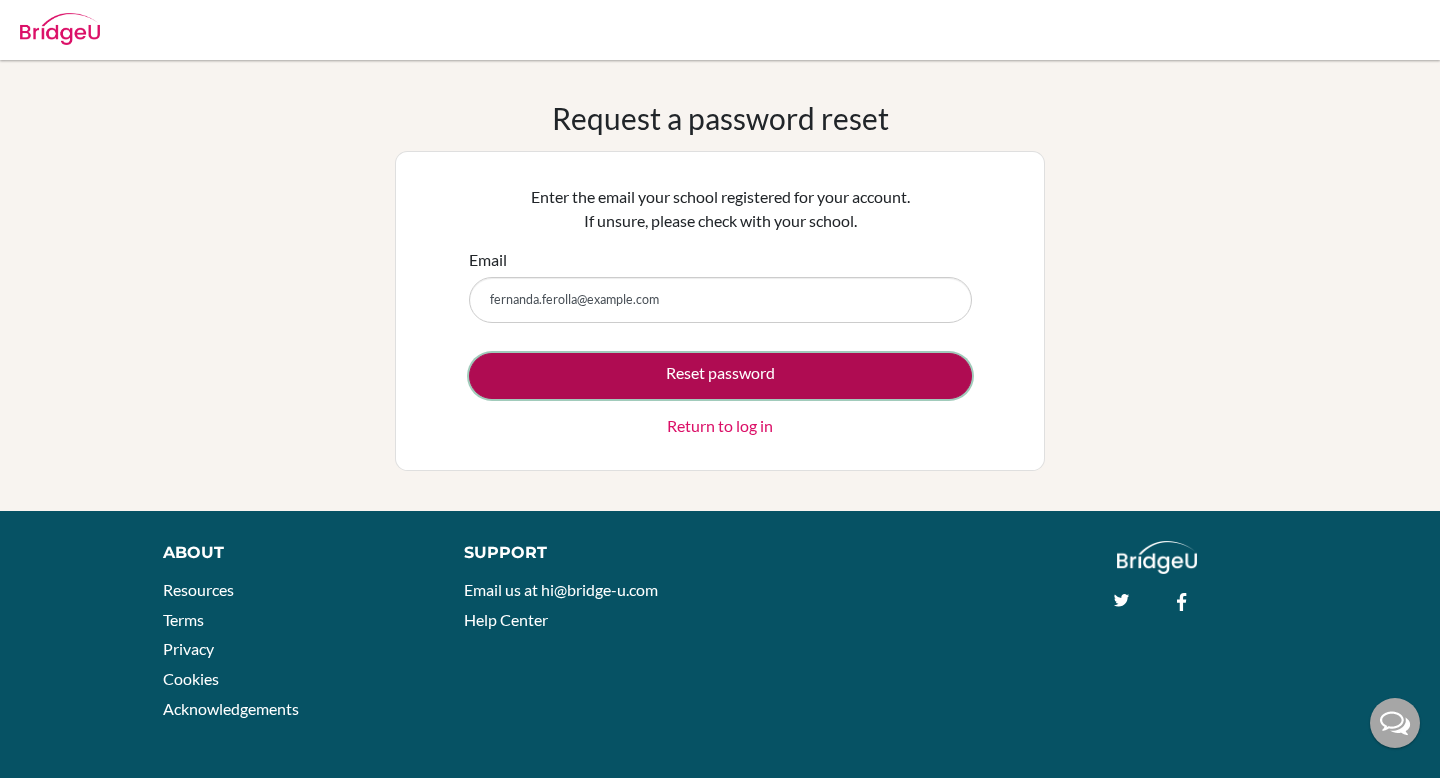click on "Reset password" at bounding box center (720, 376) 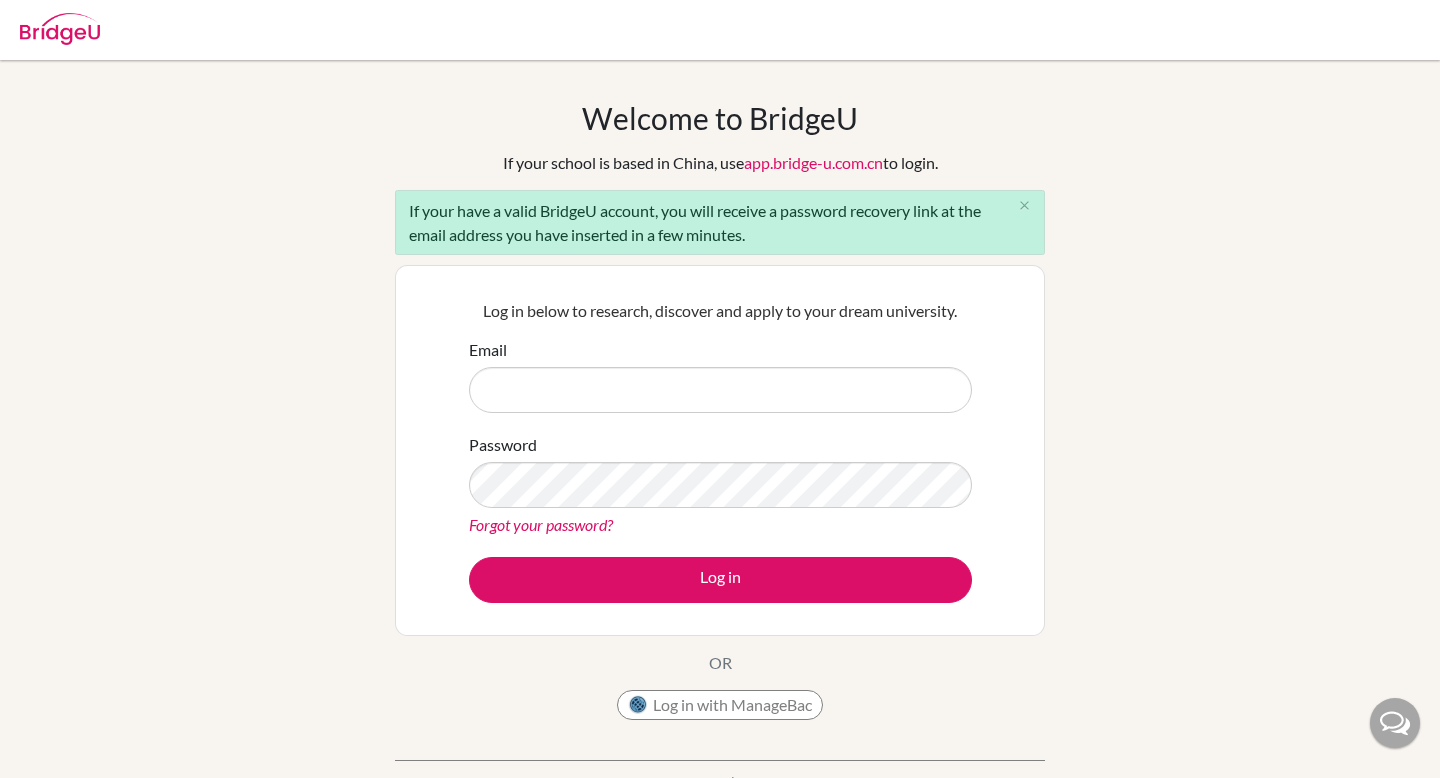 scroll, scrollTop: 0, scrollLeft: 0, axis: both 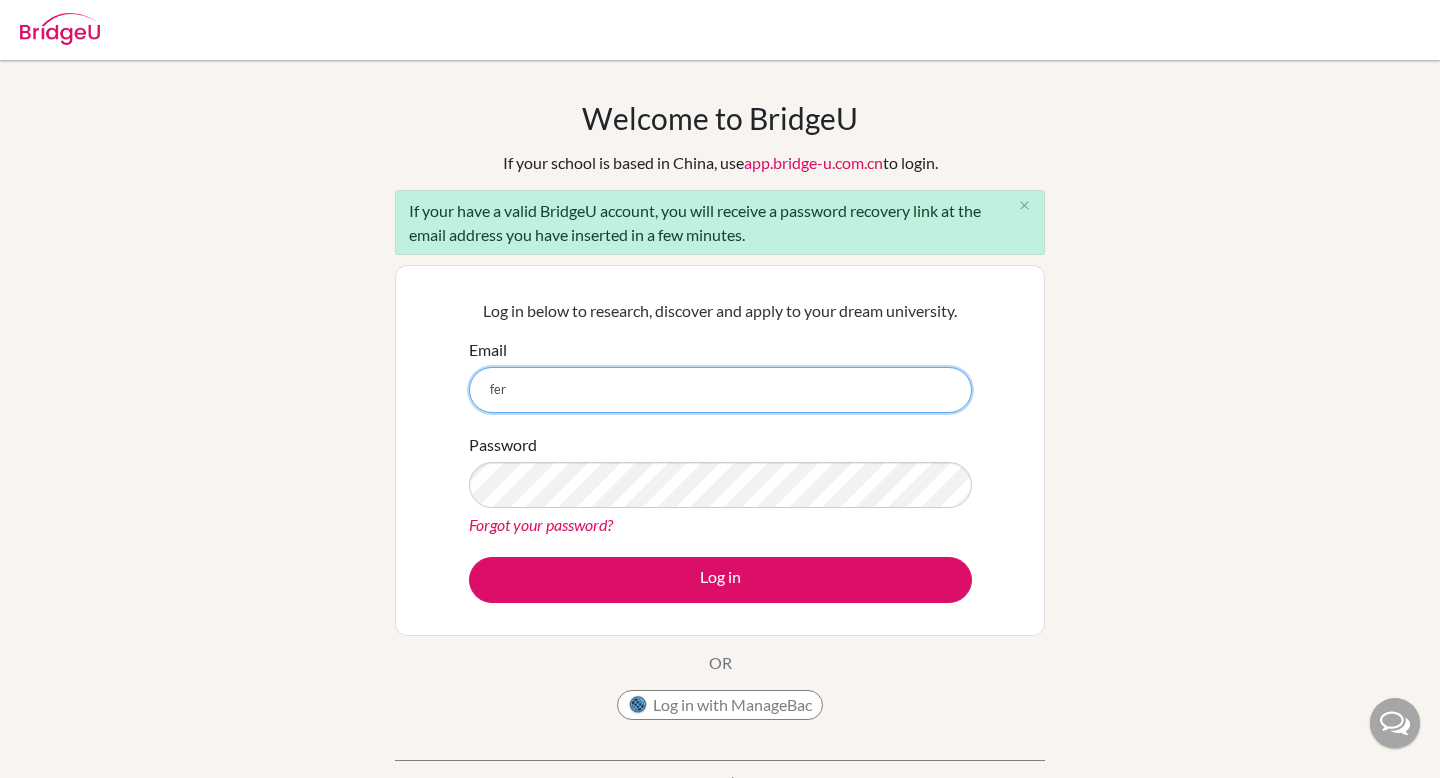 type on "fernanda.ferolla@eabh.com.br" 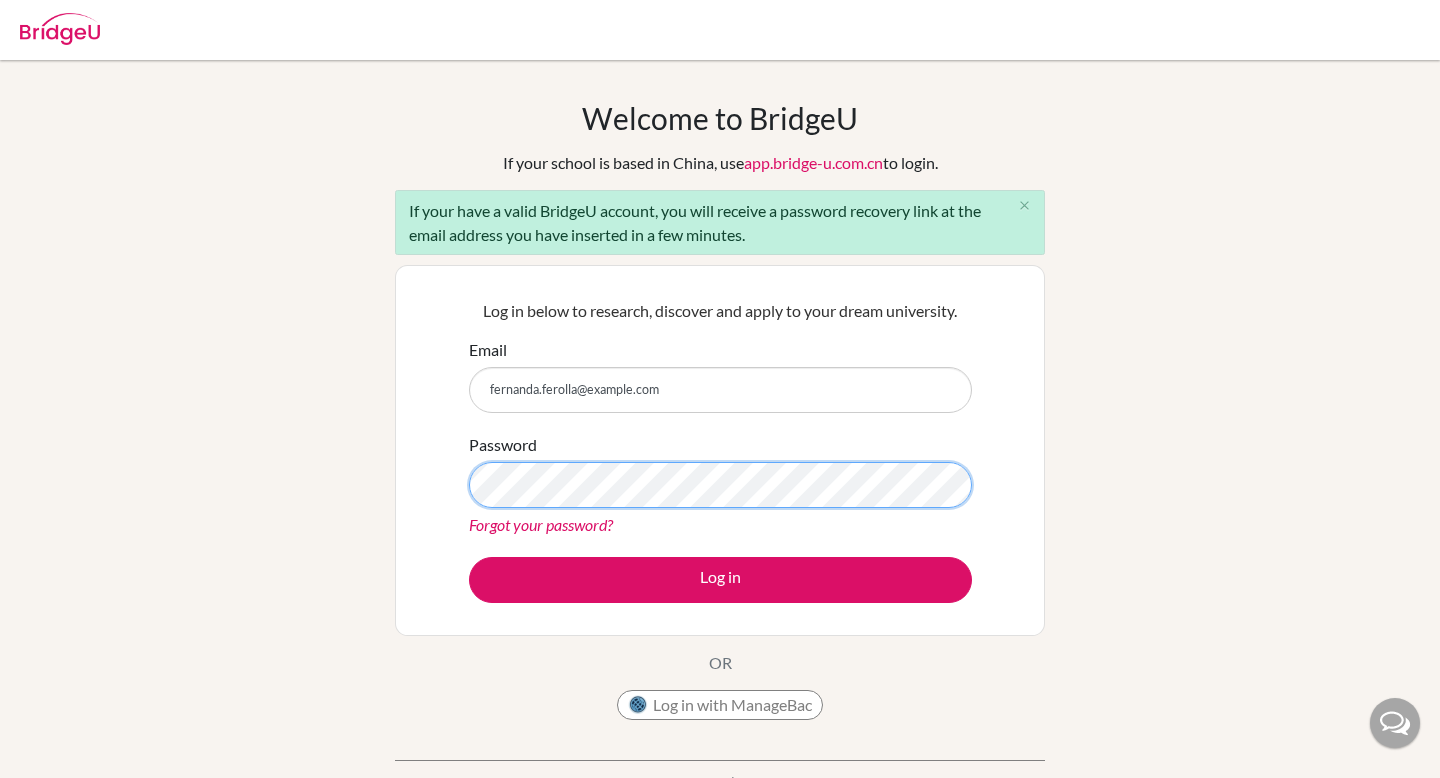 click on "Log in" at bounding box center (720, 580) 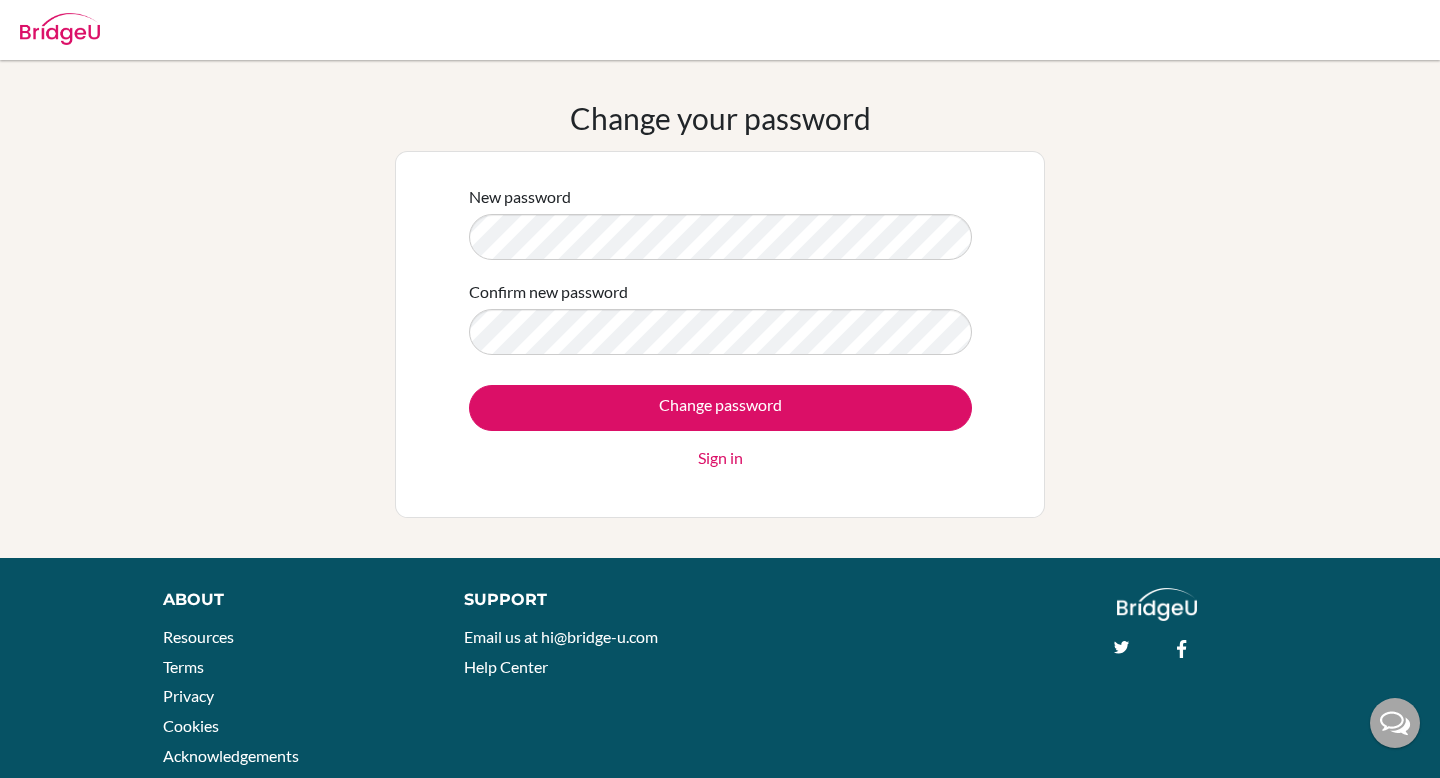 scroll, scrollTop: 0, scrollLeft: 0, axis: both 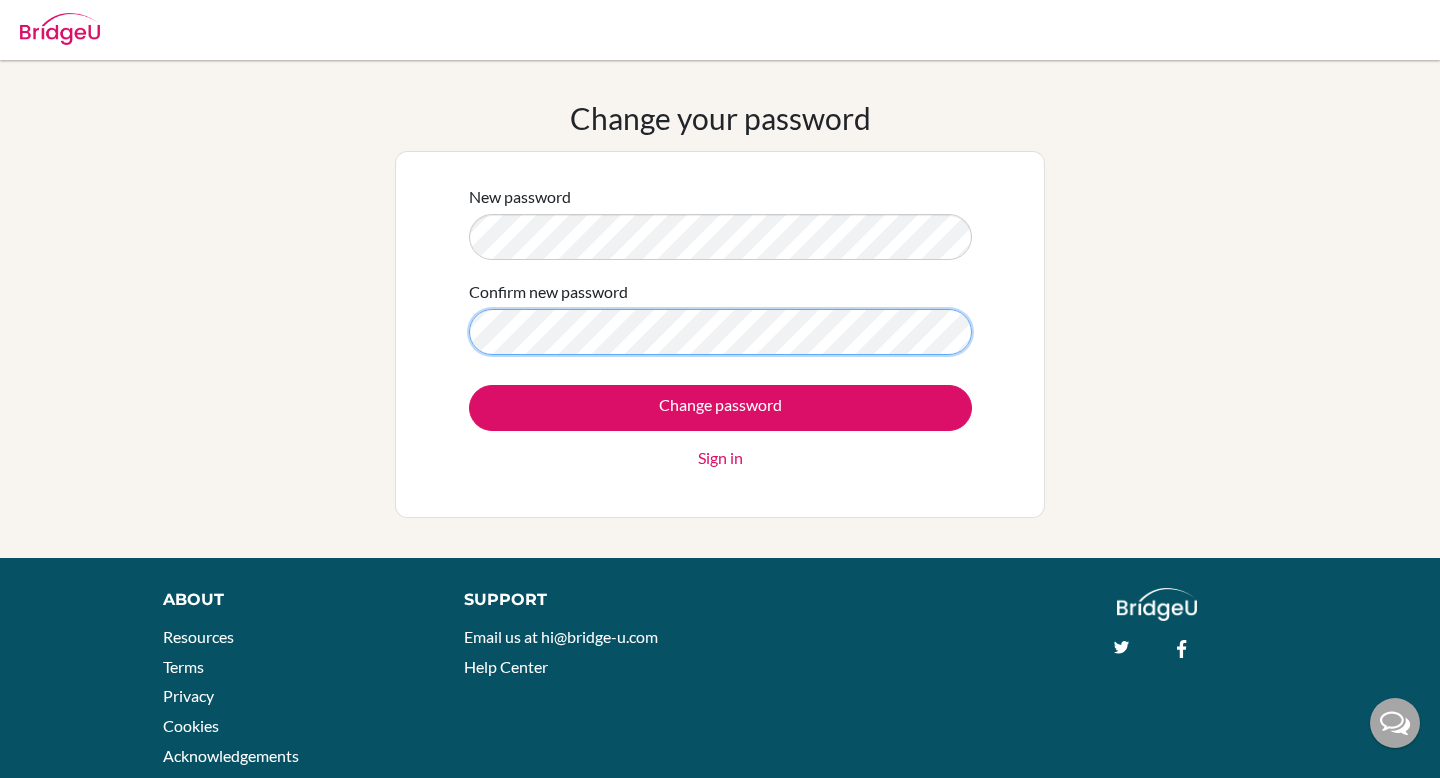 click on "Change password" at bounding box center (720, 408) 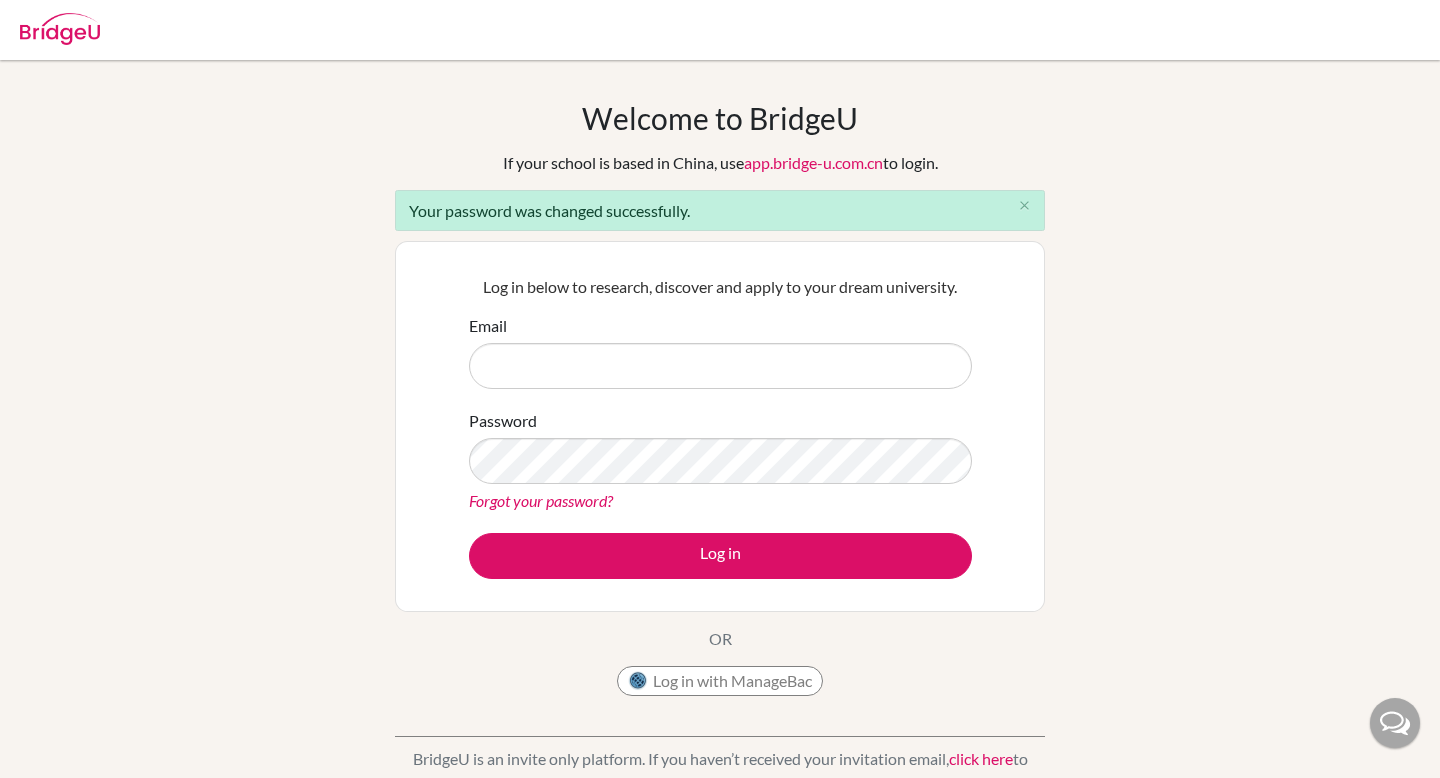 scroll, scrollTop: 0, scrollLeft: 0, axis: both 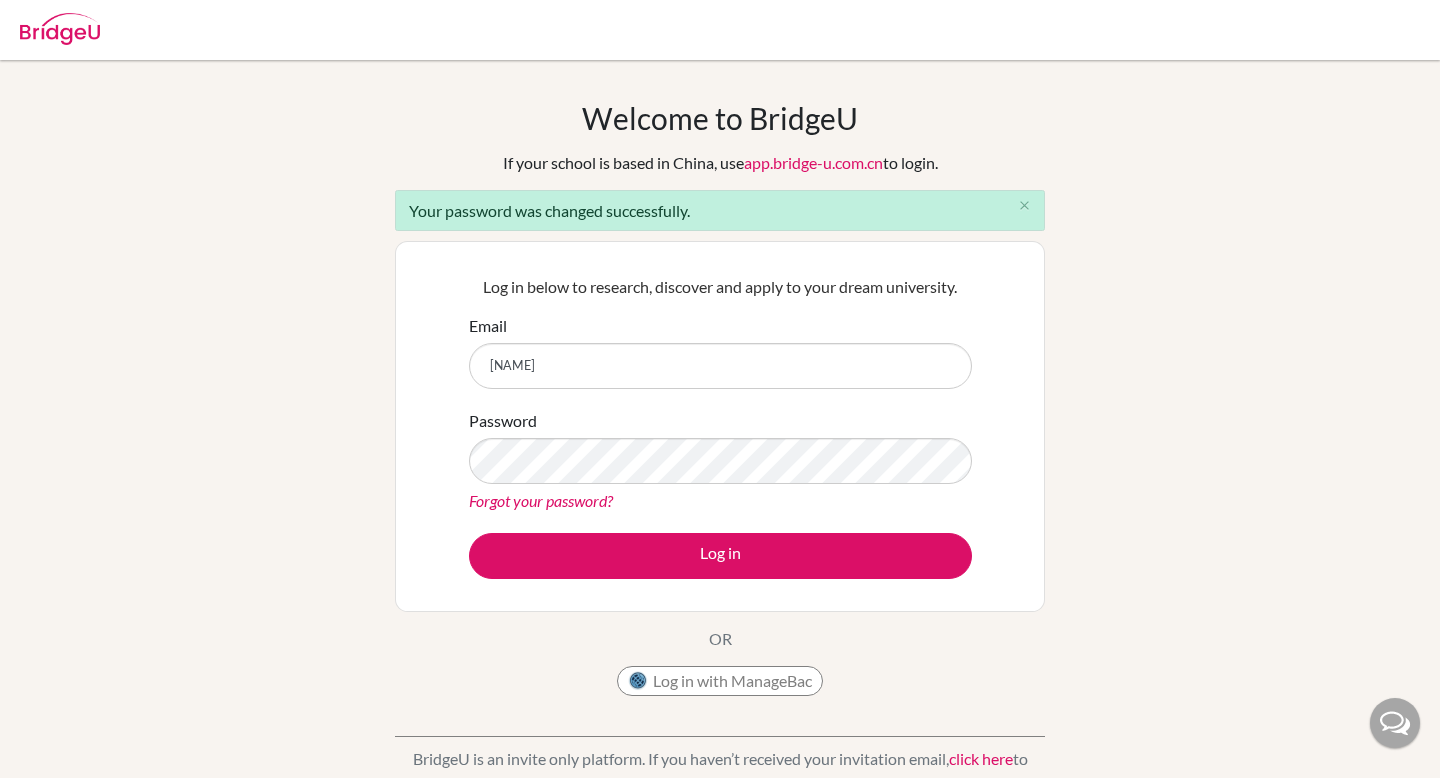 type on "[EMAIL]" 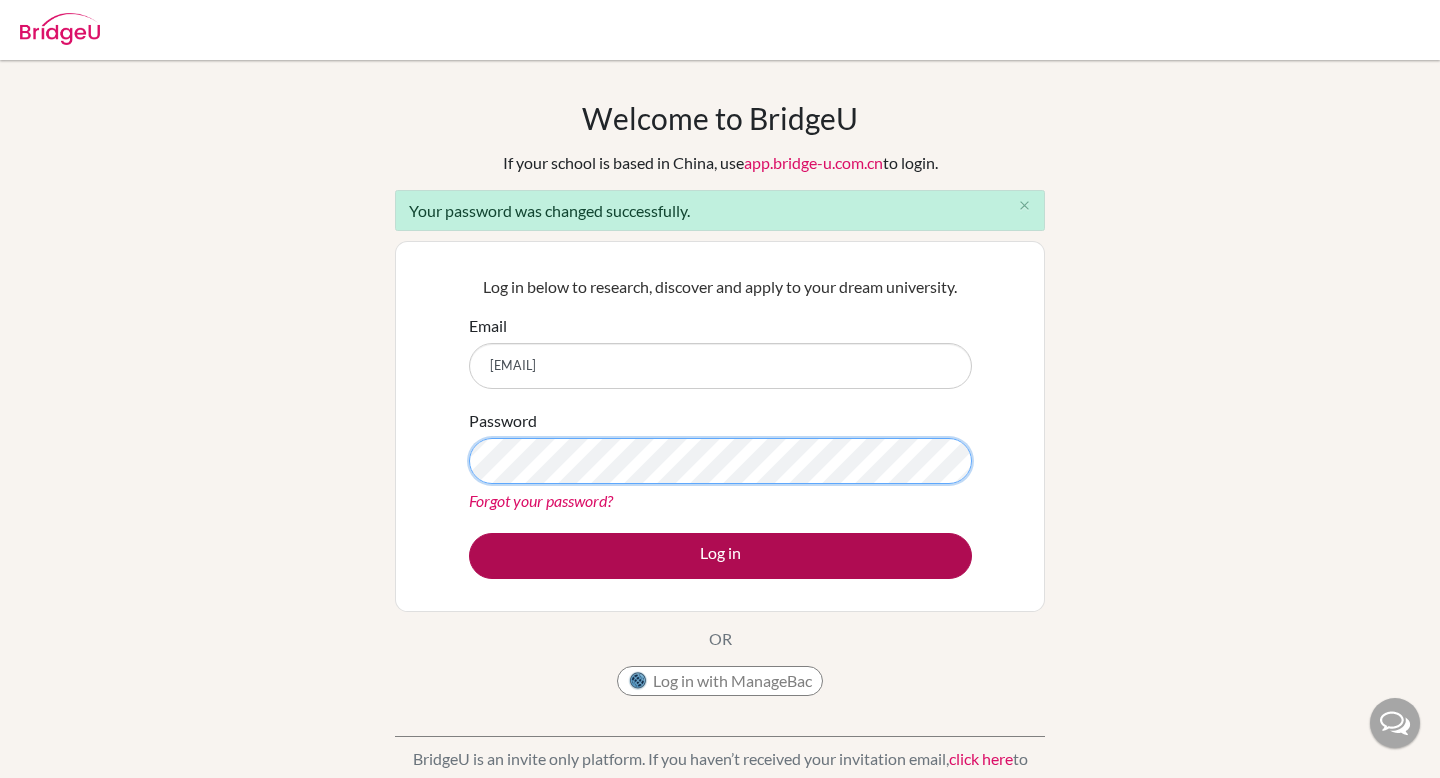 click on "Log in" at bounding box center (720, 556) 